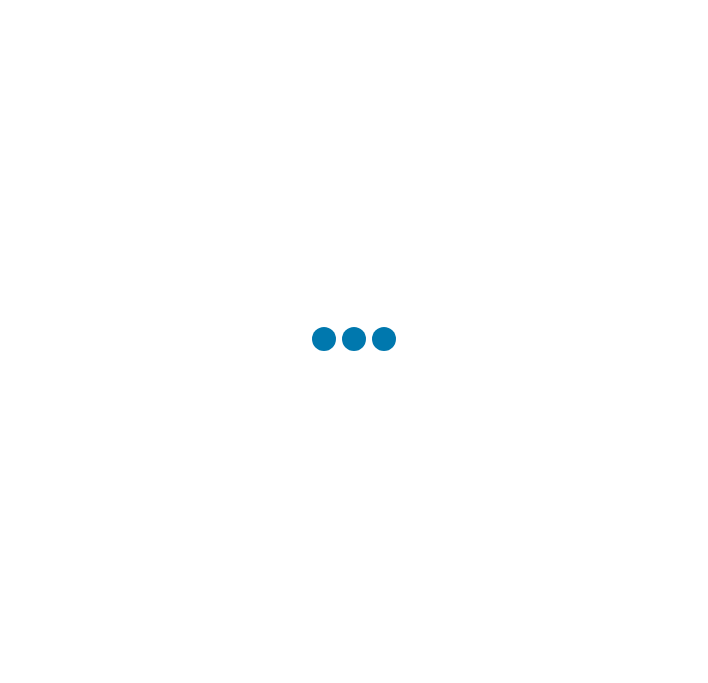 scroll, scrollTop: 0, scrollLeft: 0, axis: both 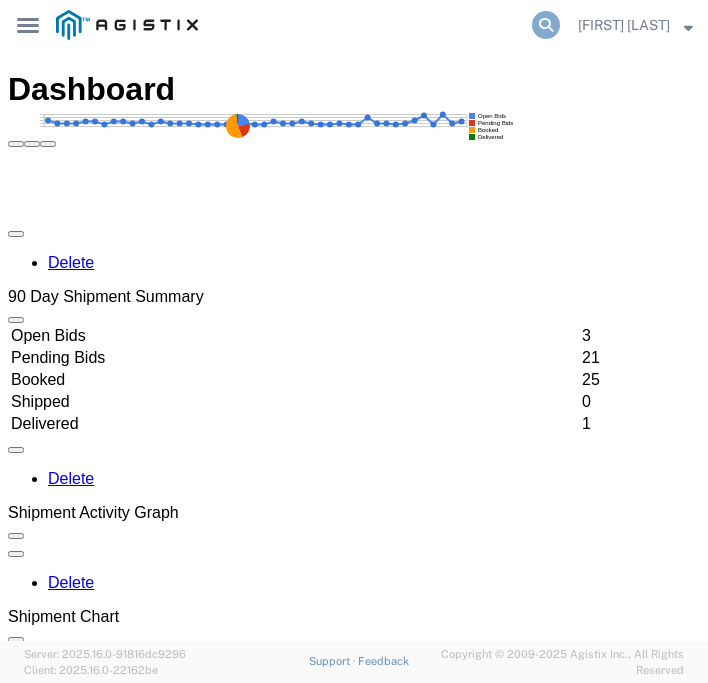 click 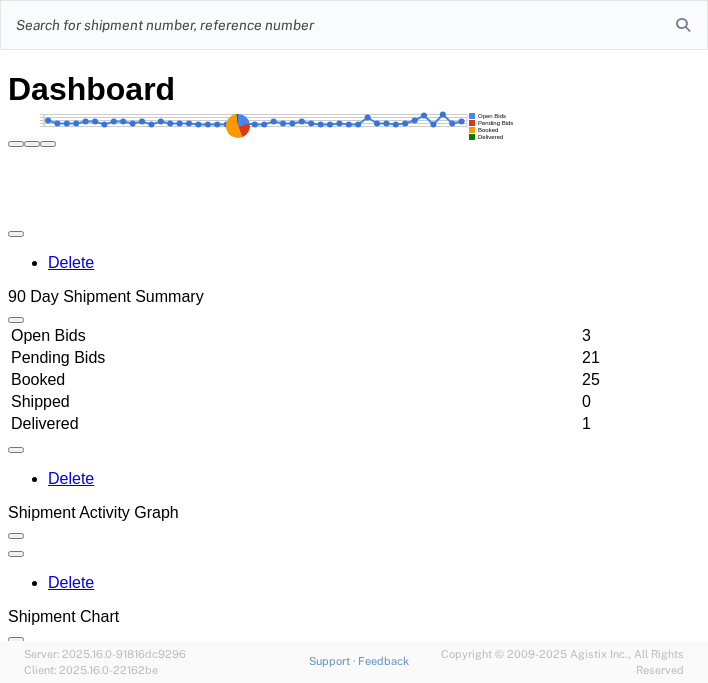 click 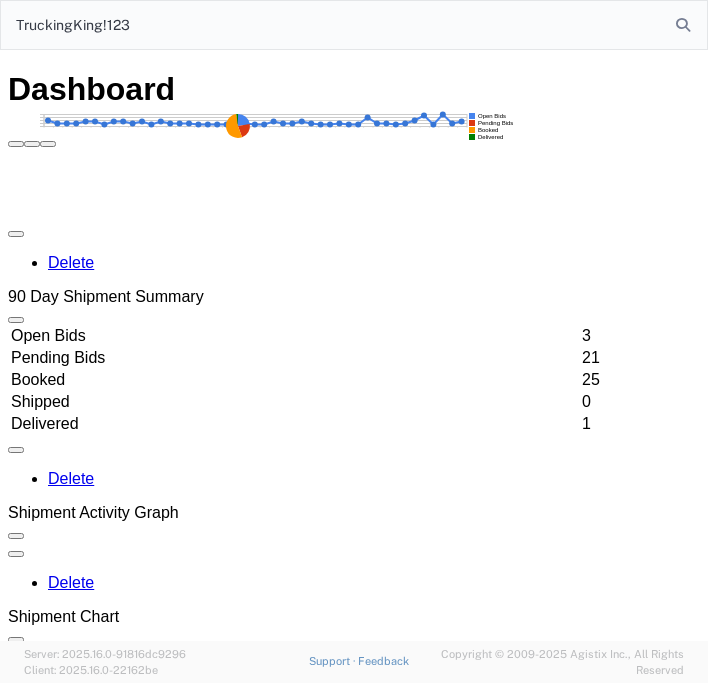drag, startPoint x: 208, startPoint y: 10, endPoint x: -508, endPoint y: 3, distance: 716.03424 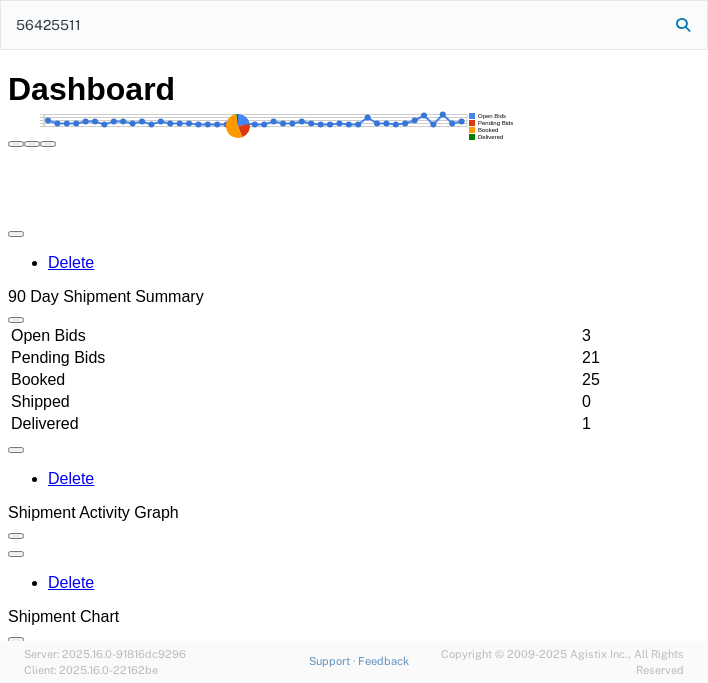 type on "56425511" 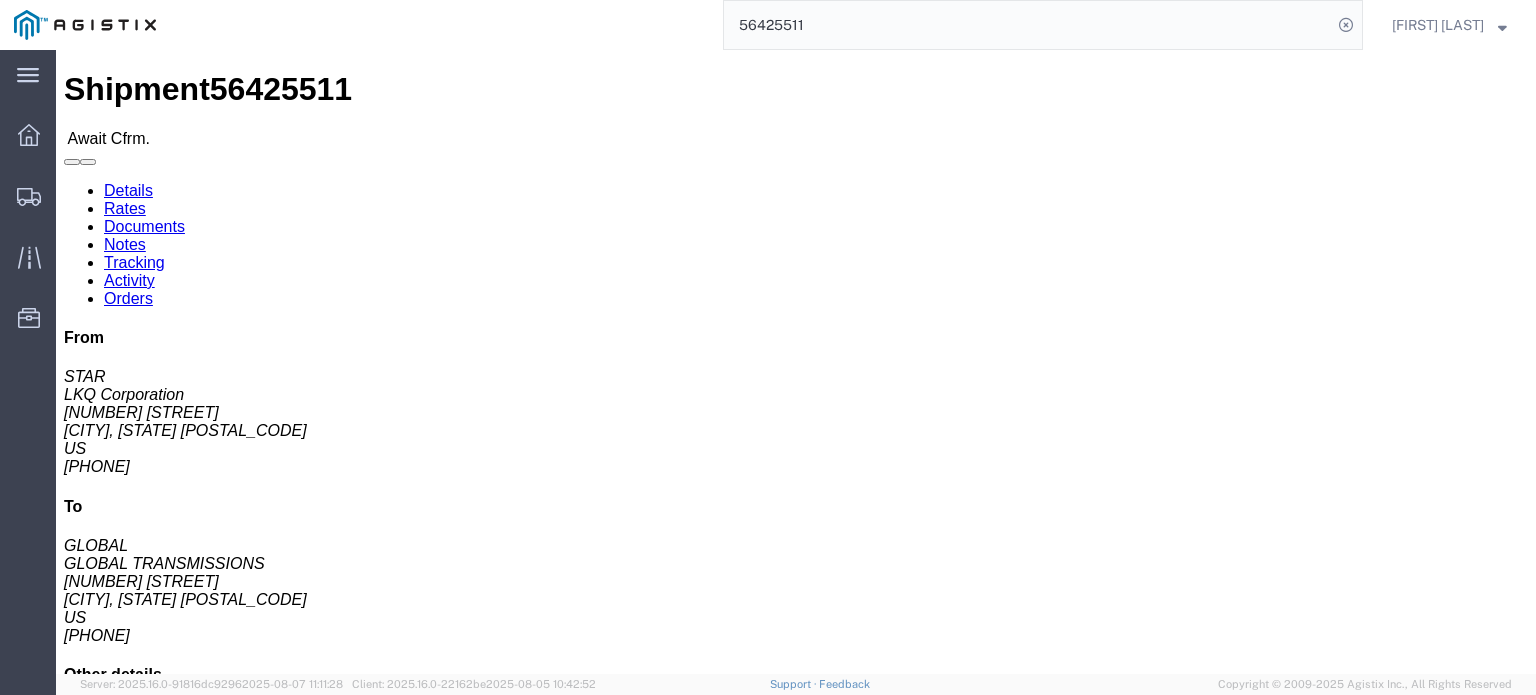 click on "Confirm" 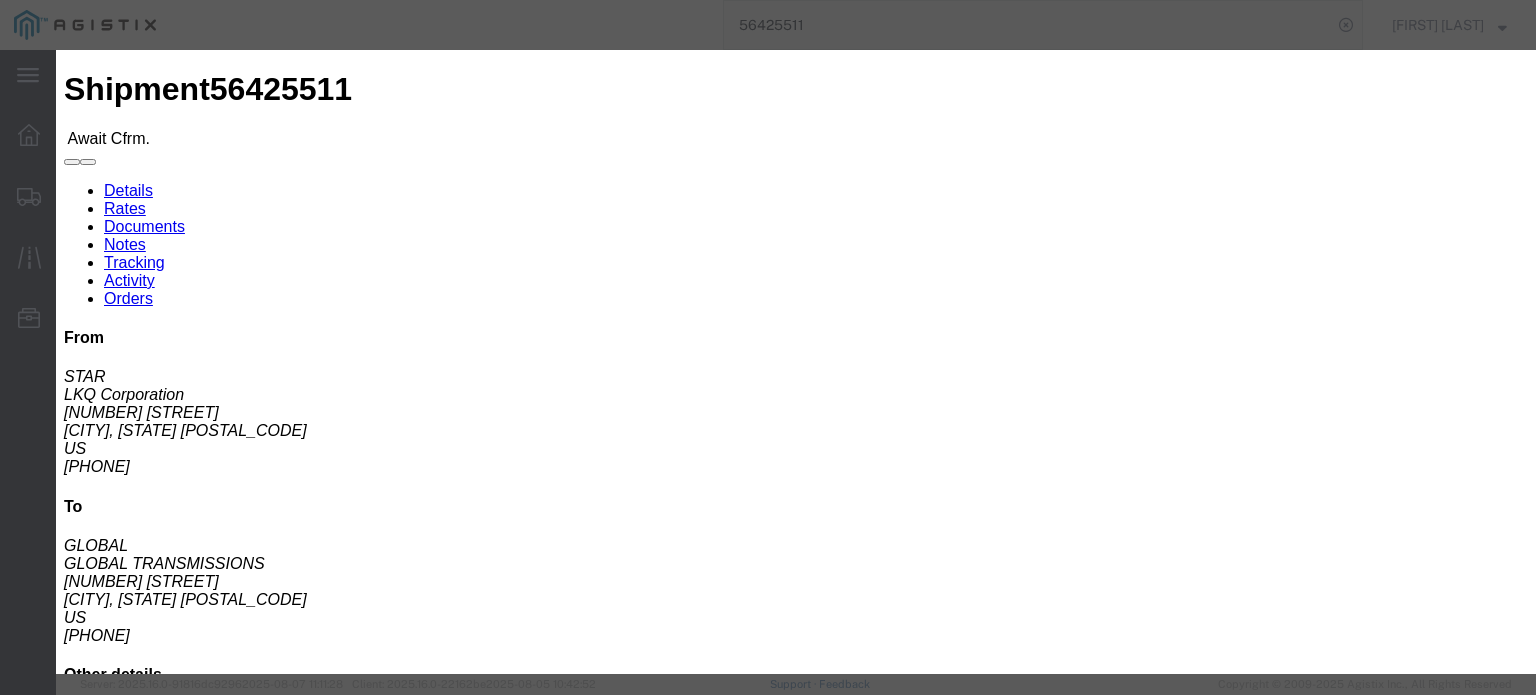 click 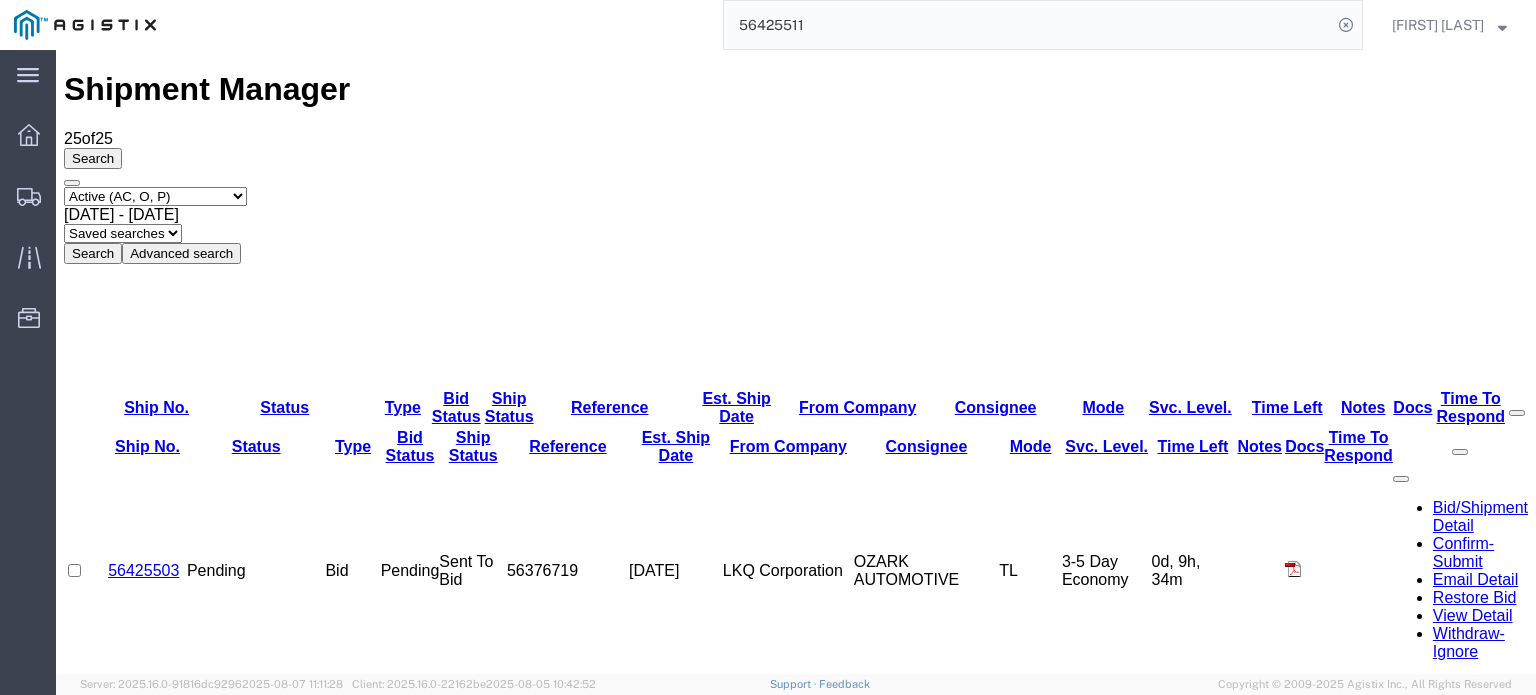 click on "56416720" at bounding box center (143, 994) 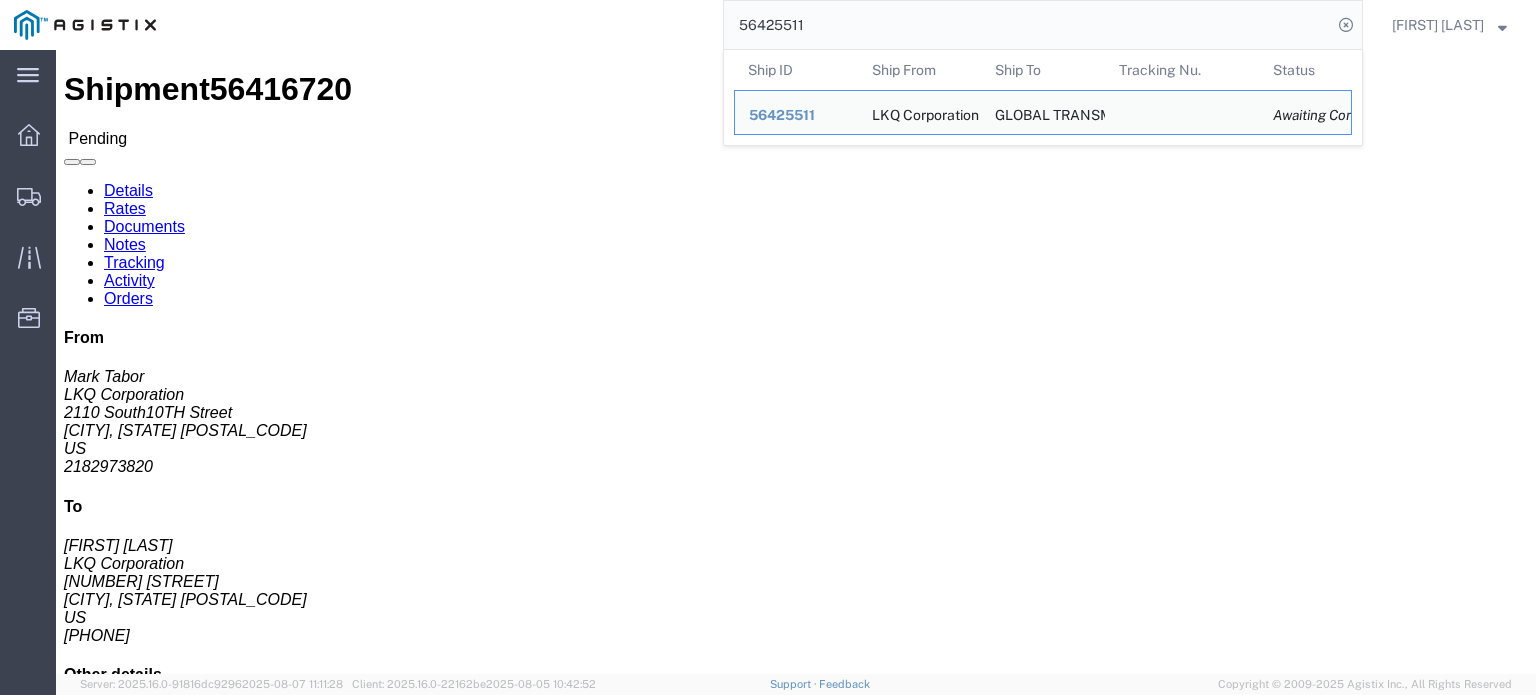 drag, startPoint x: 872, startPoint y: 39, endPoint x: 449, endPoint y: 24, distance: 423.26587 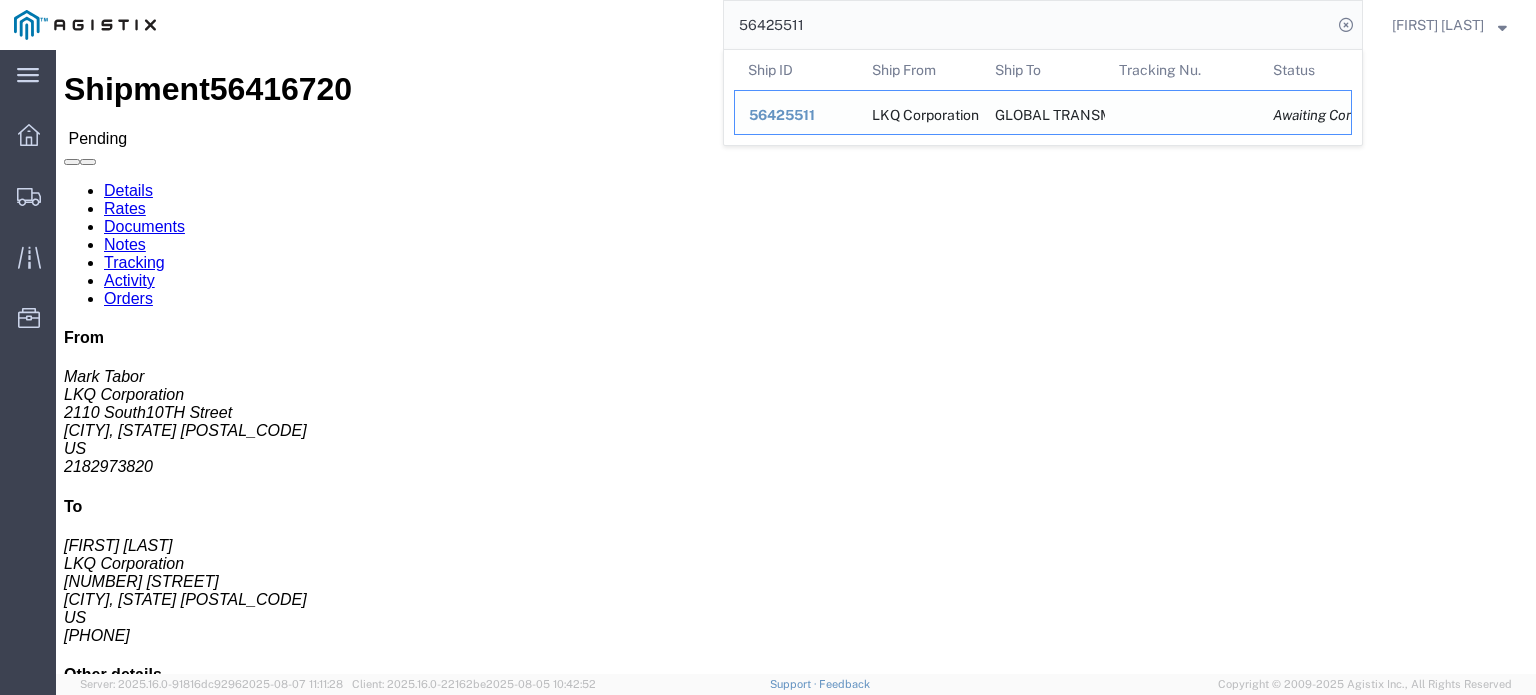 click on "56425511" at bounding box center (782, 115) 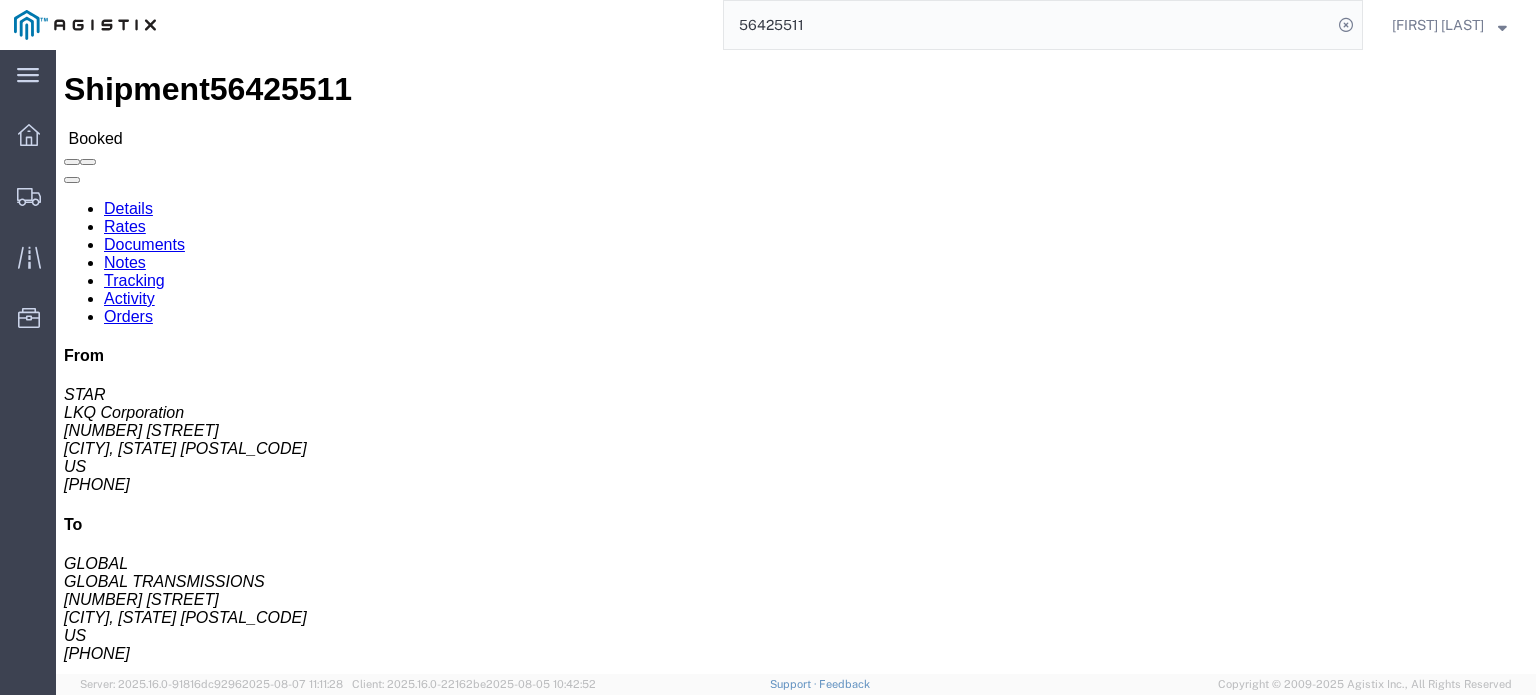 click on "Rates" 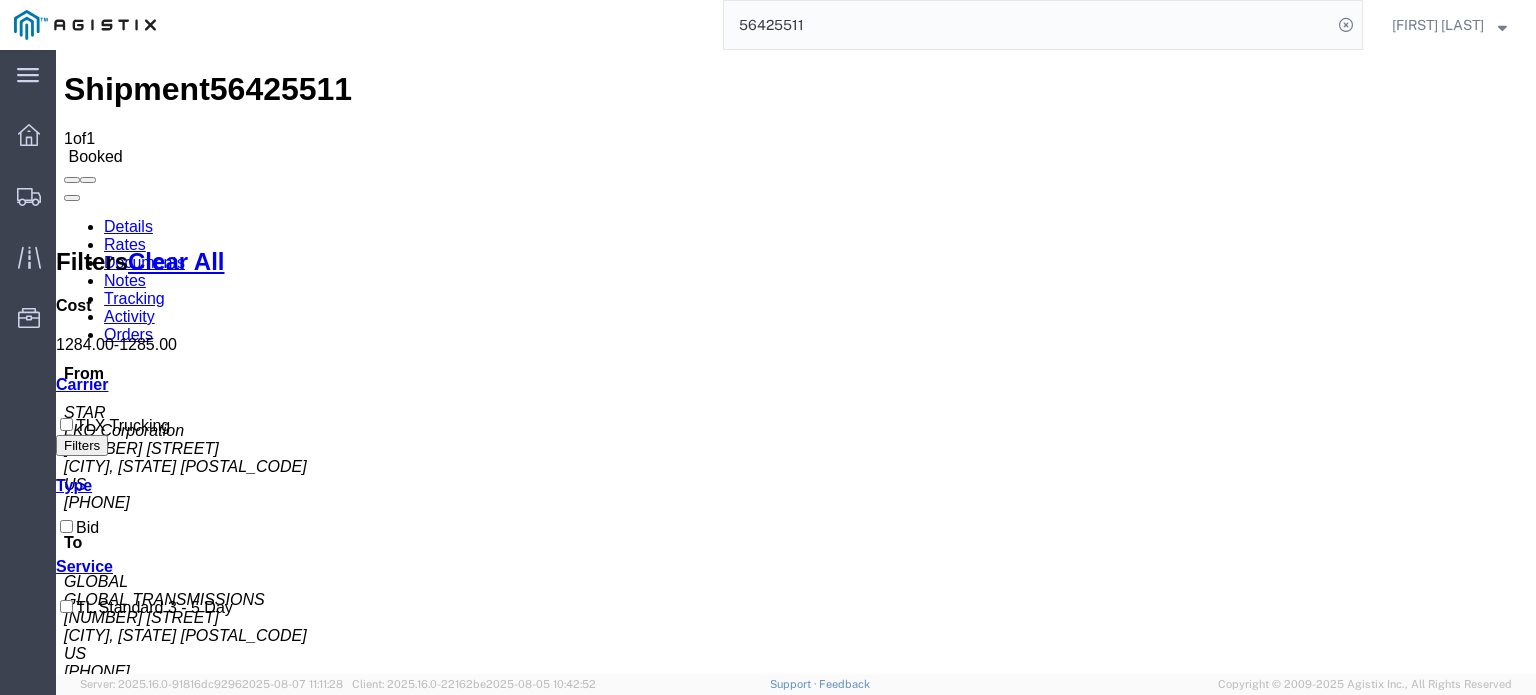 copy on "1,284" 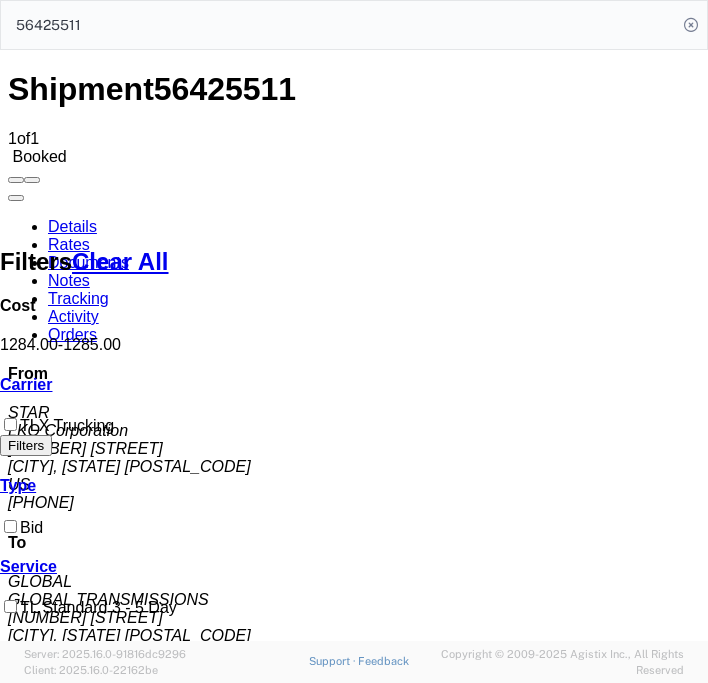 click at bounding box center [169, 261] 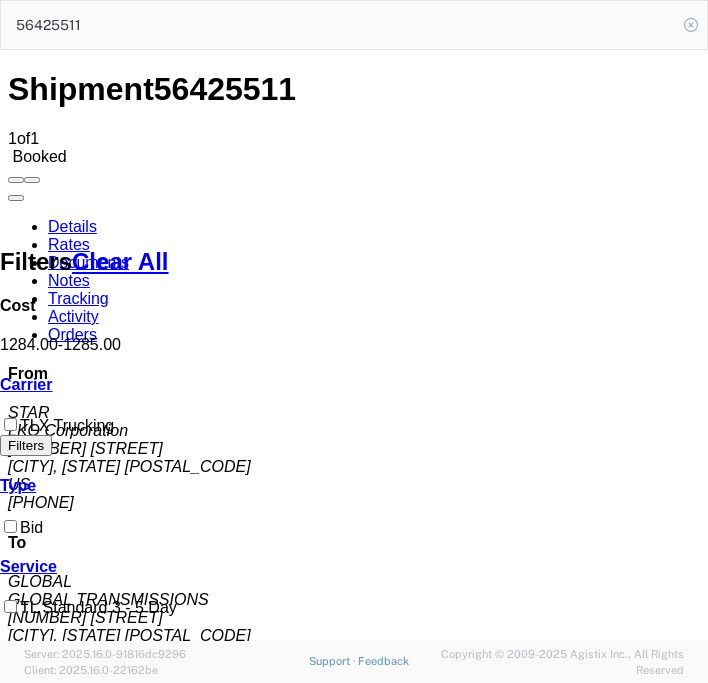 click 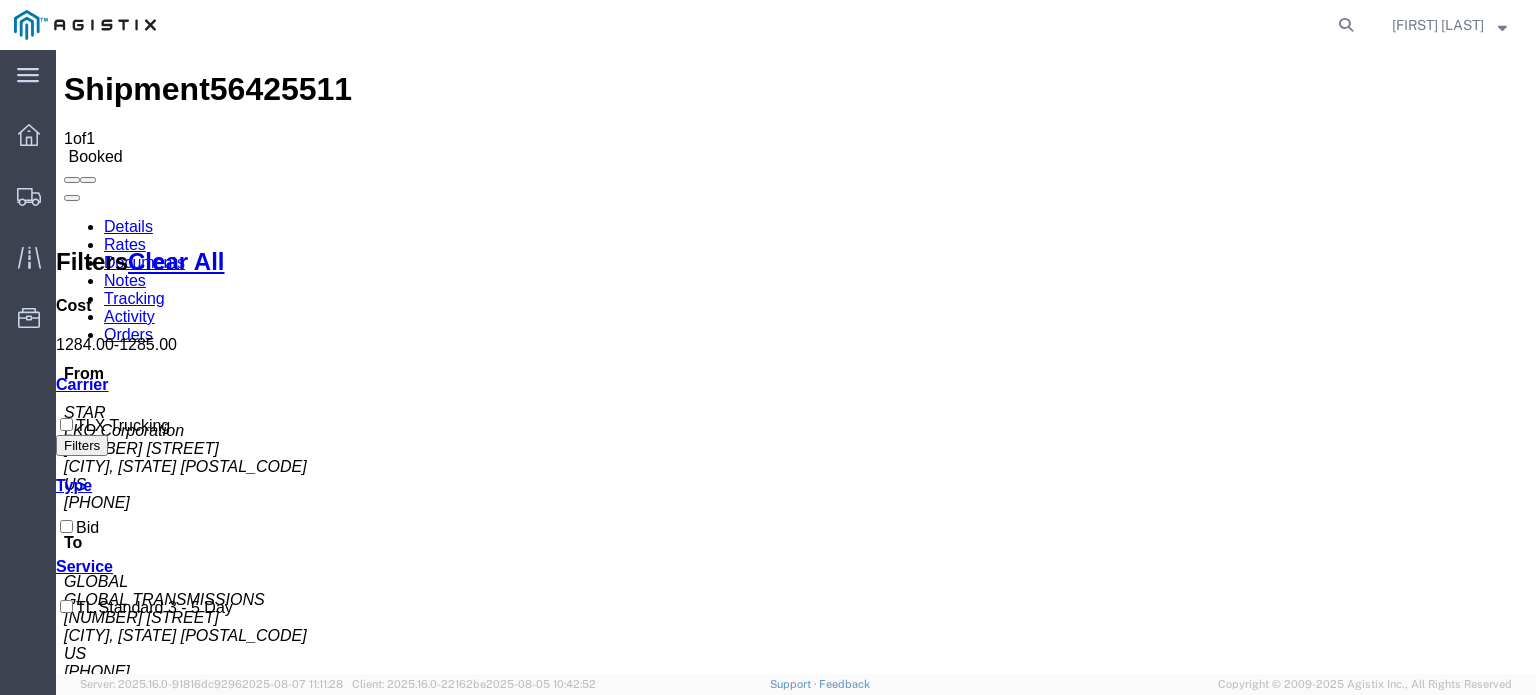click 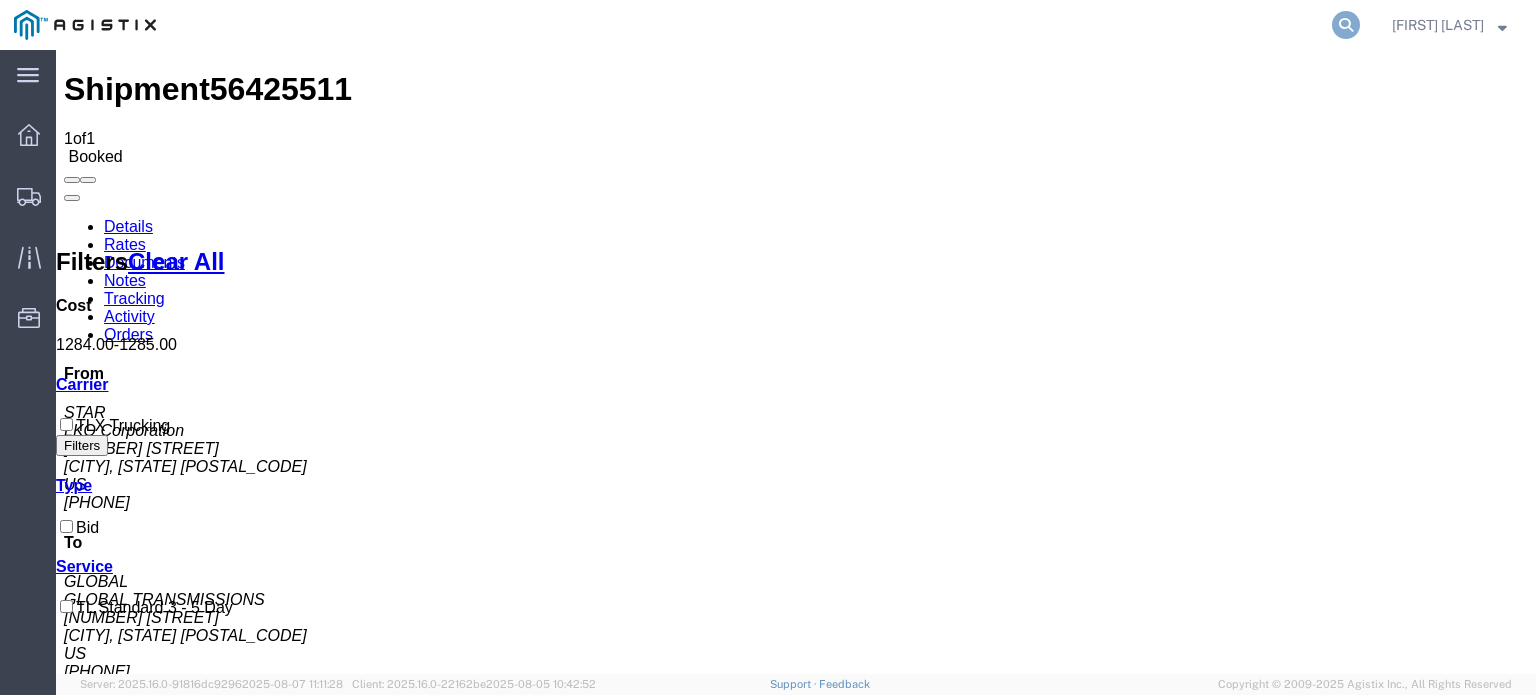click 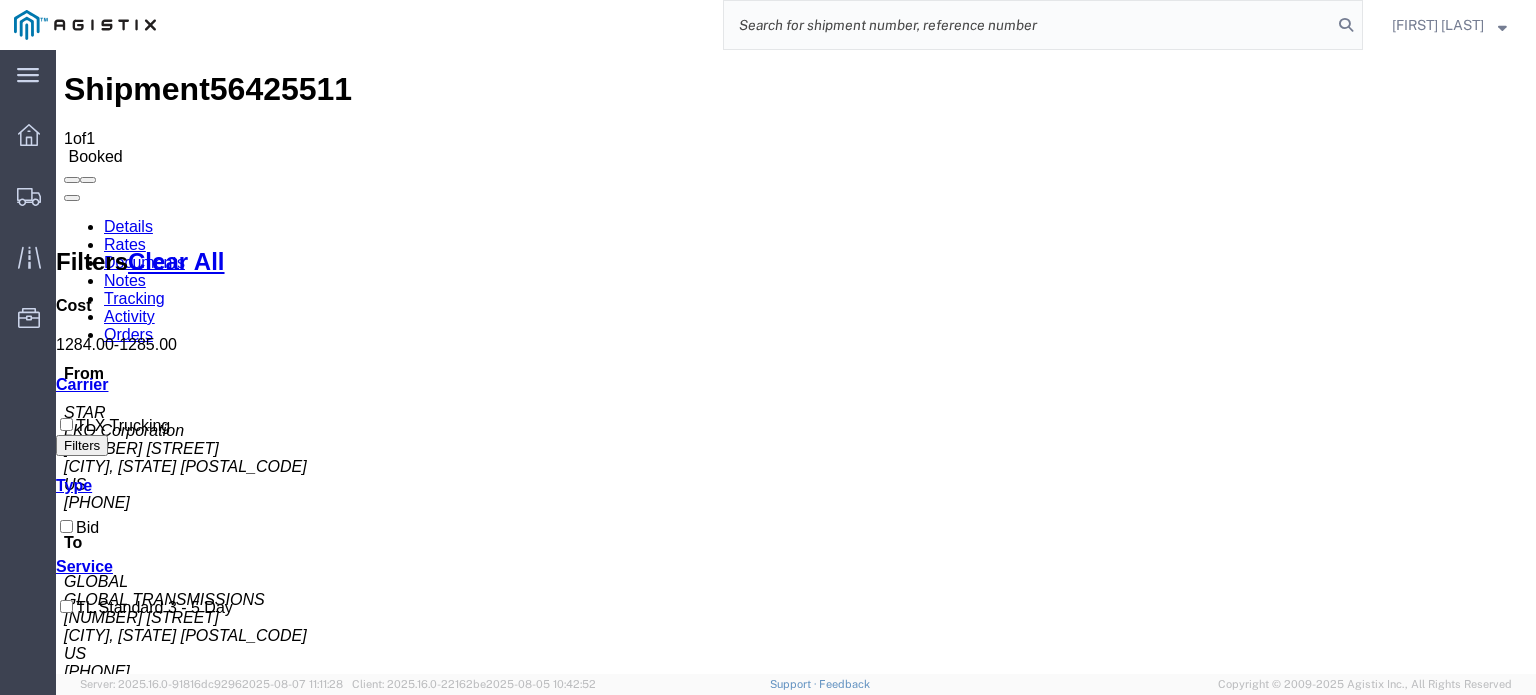 paste on "56426875" 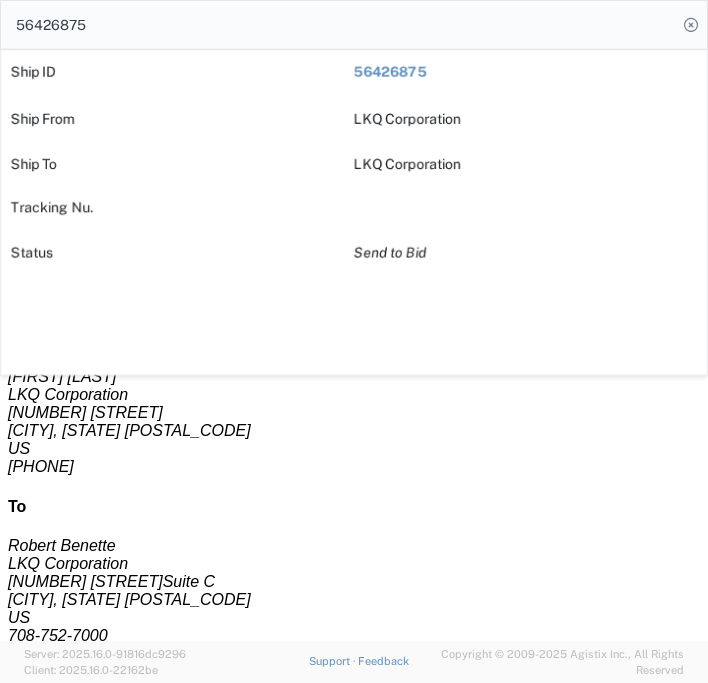 drag, startPoint x: 426, startPoint y: 19, endPoint x: -245, endPoint y: 5, distance: 671.14606 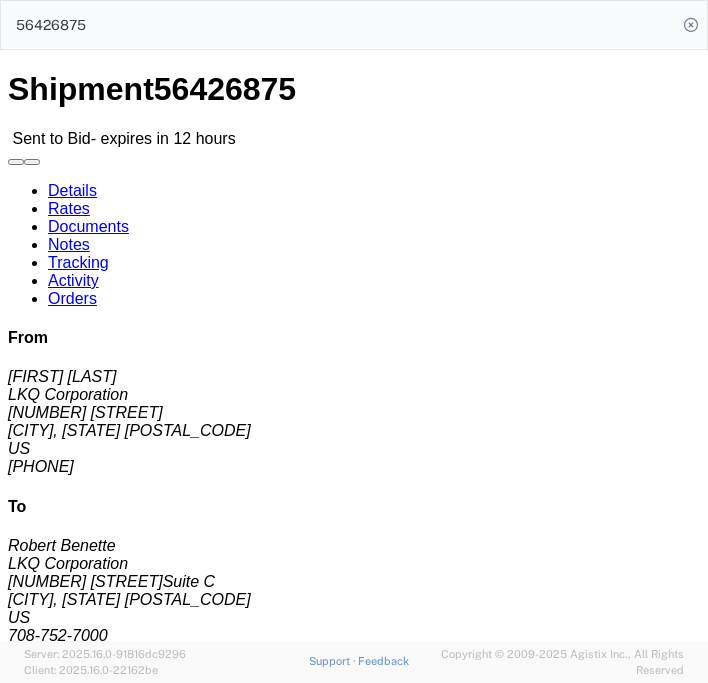 paste on "5491" 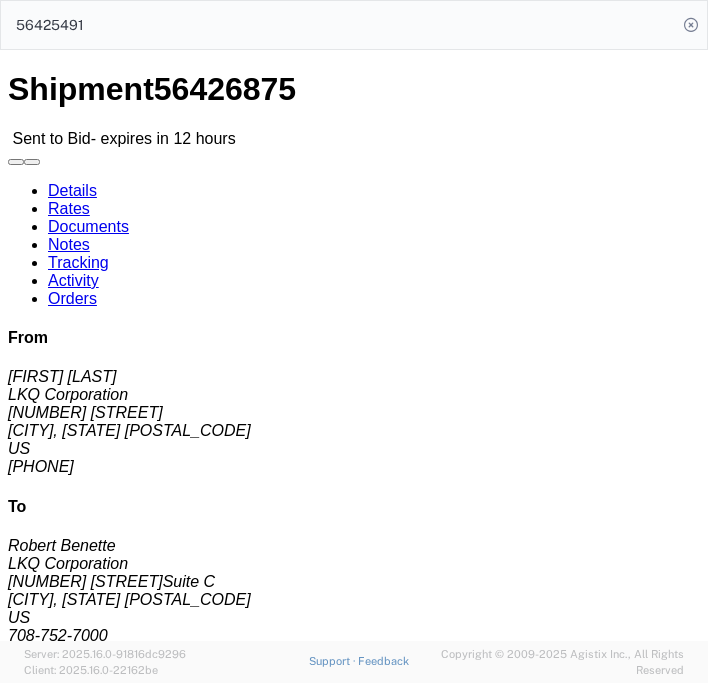 type on "56425491" 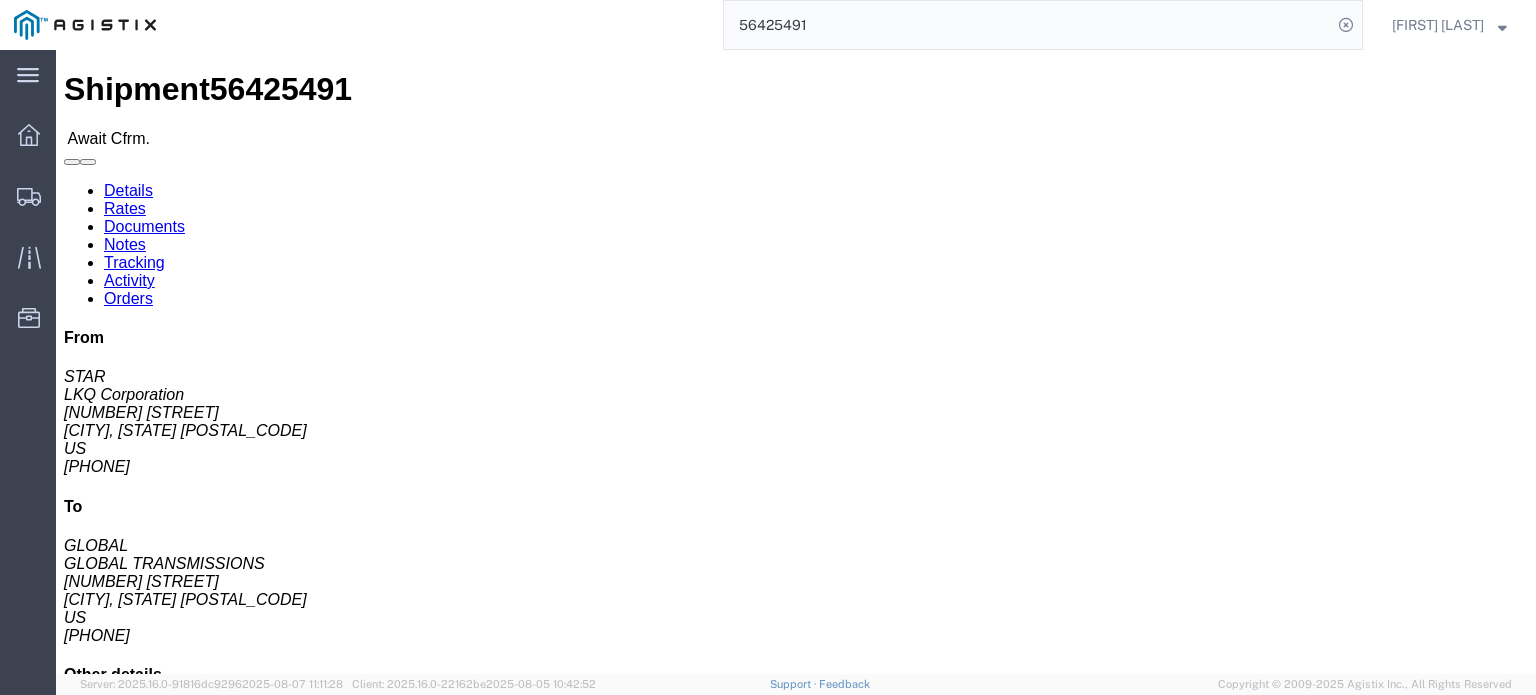 click on "Confirm" 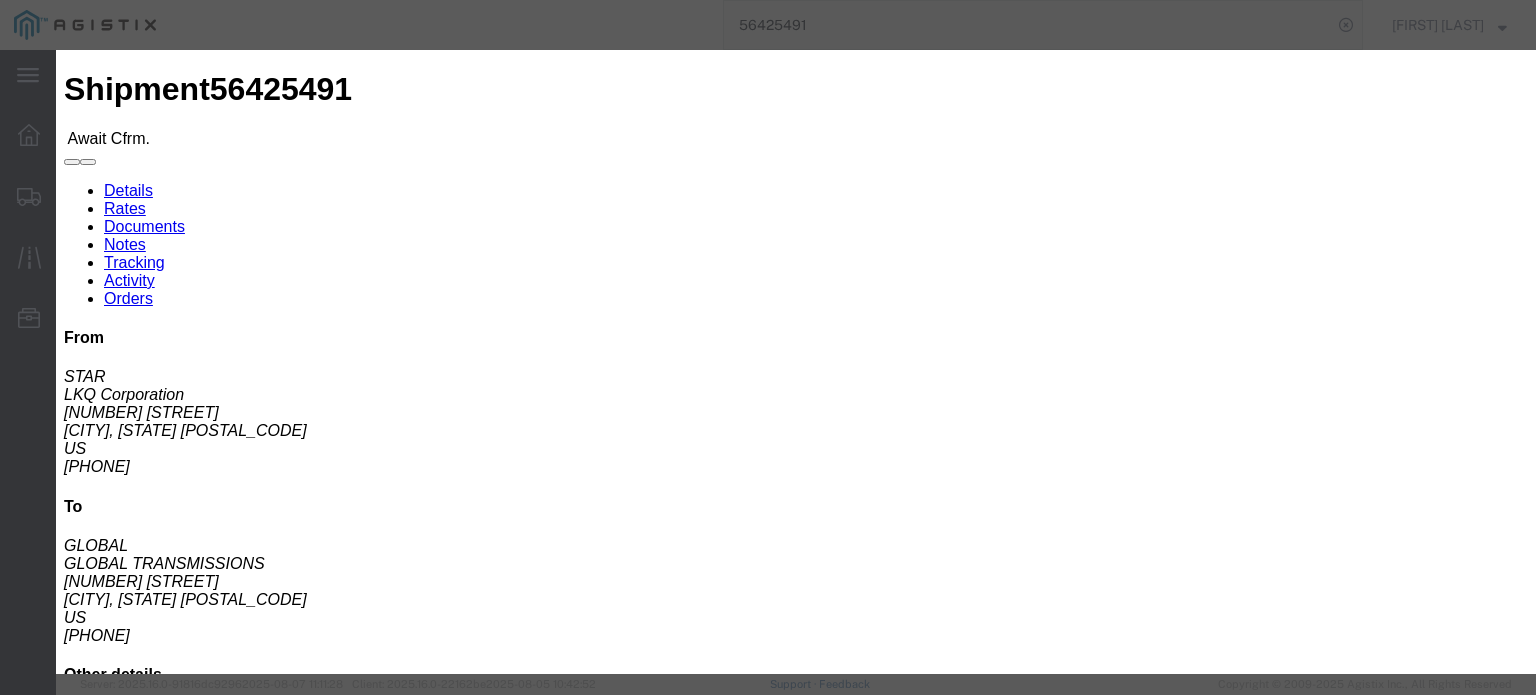click 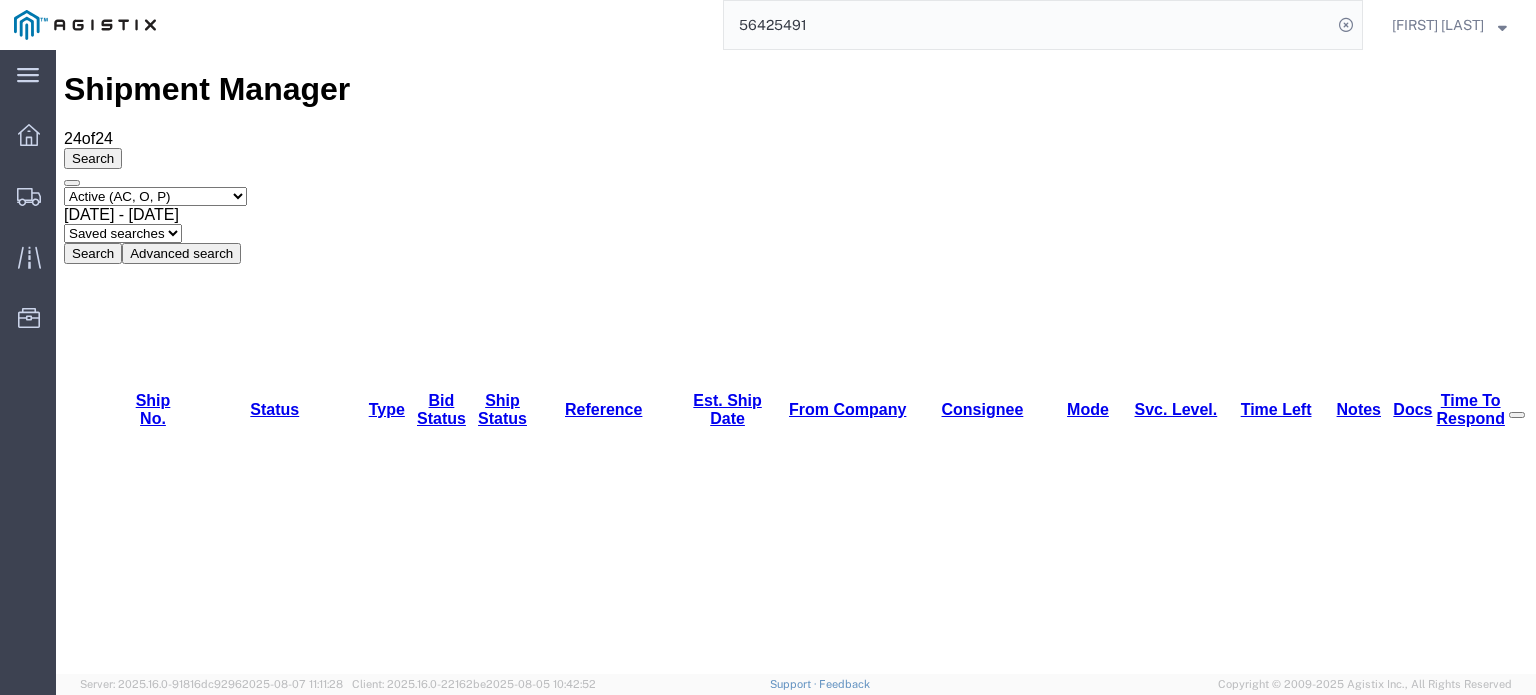 click on "56416720" at bounding box center [143, 1573] 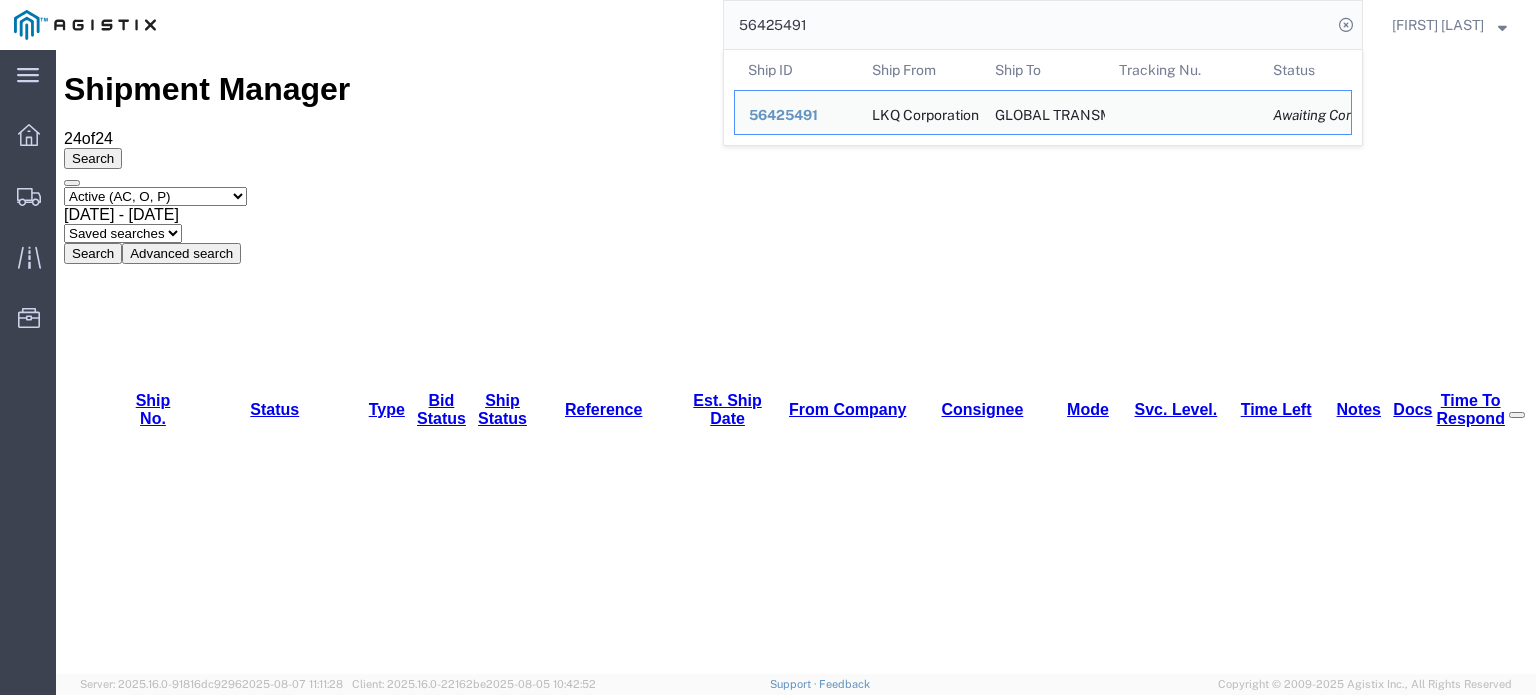 click on "56425491" 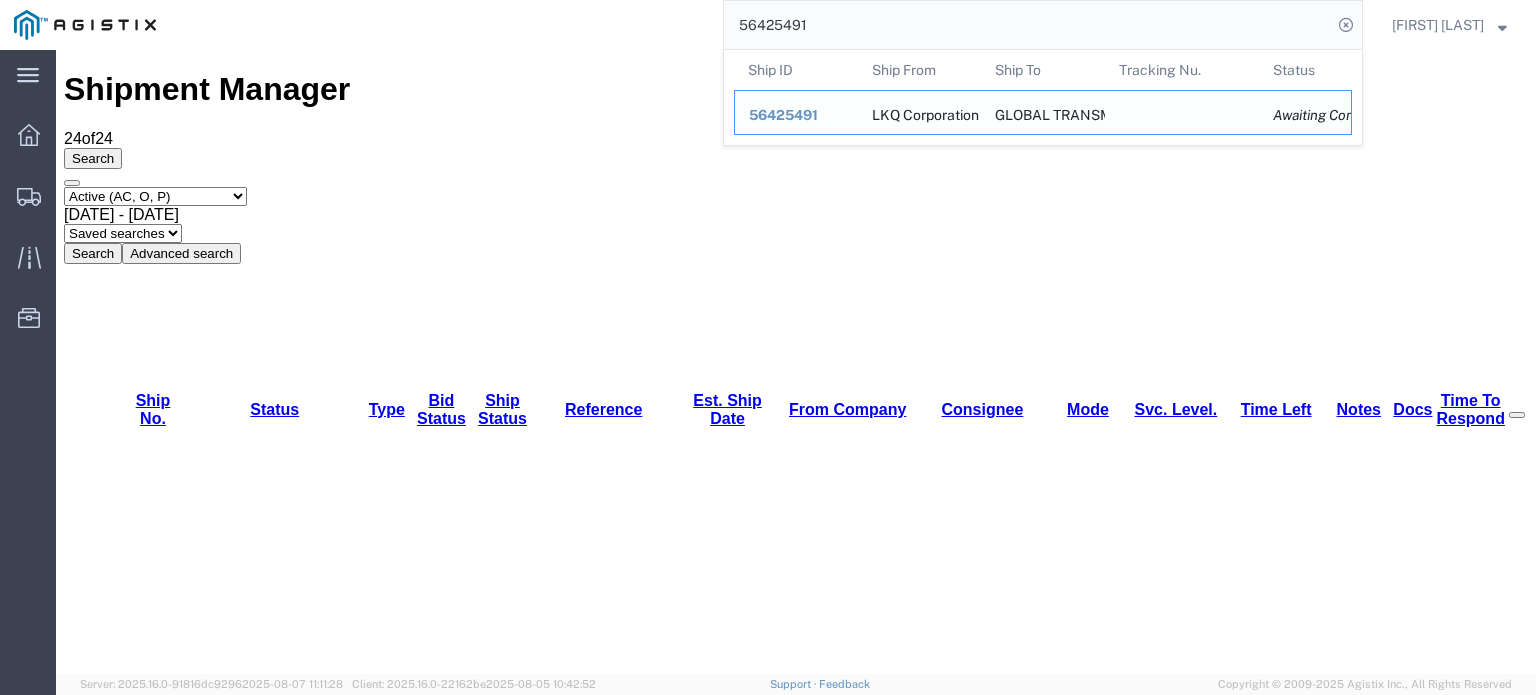 click on "56425491" at bounding box center [783, 115] 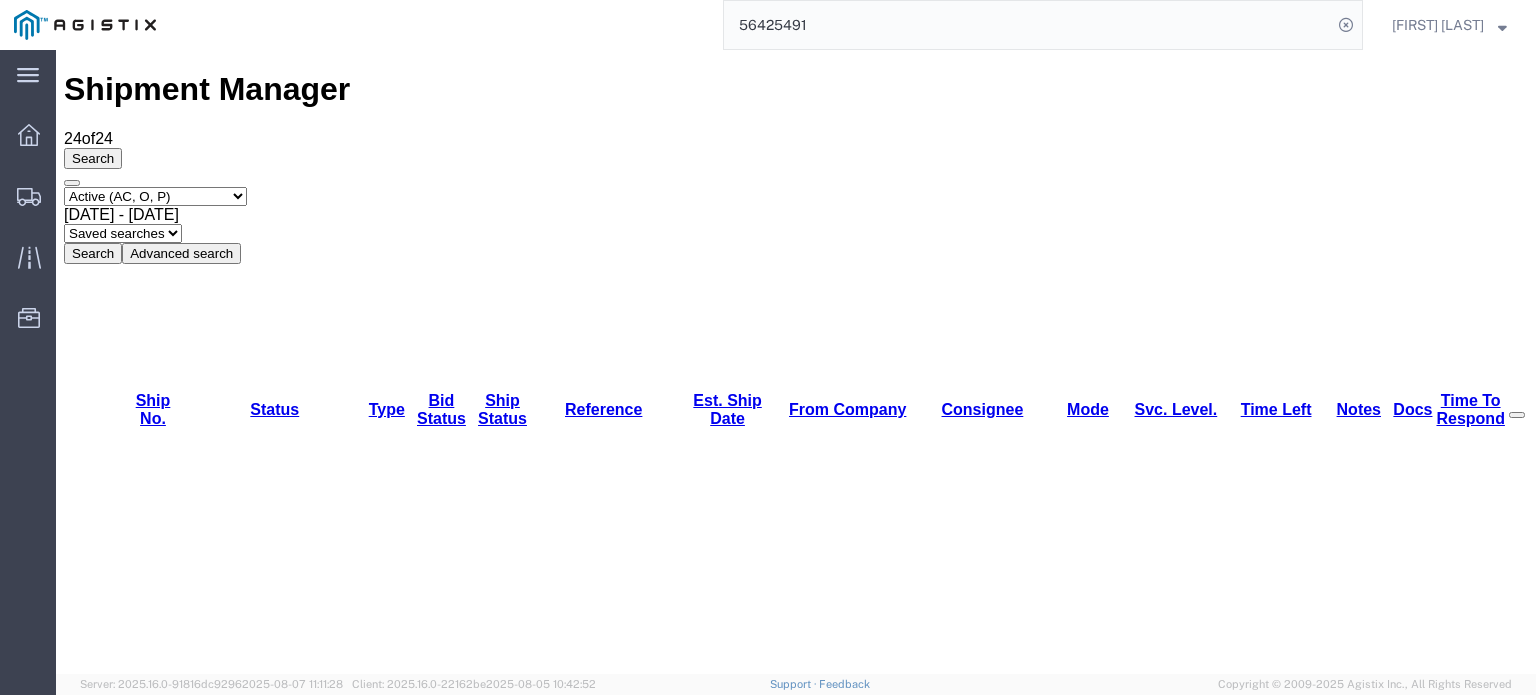 click on "56425491" 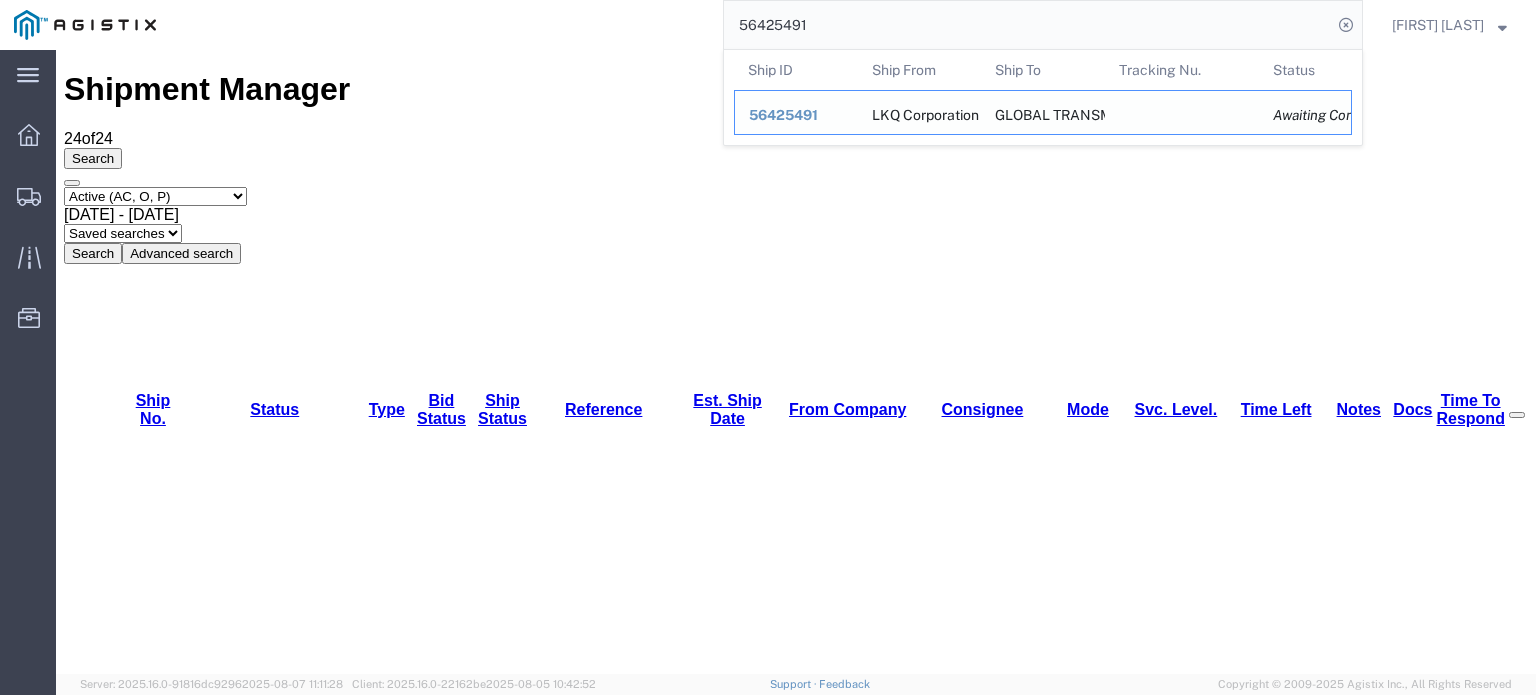 click on "56425491" at bounding box center (783, 115) 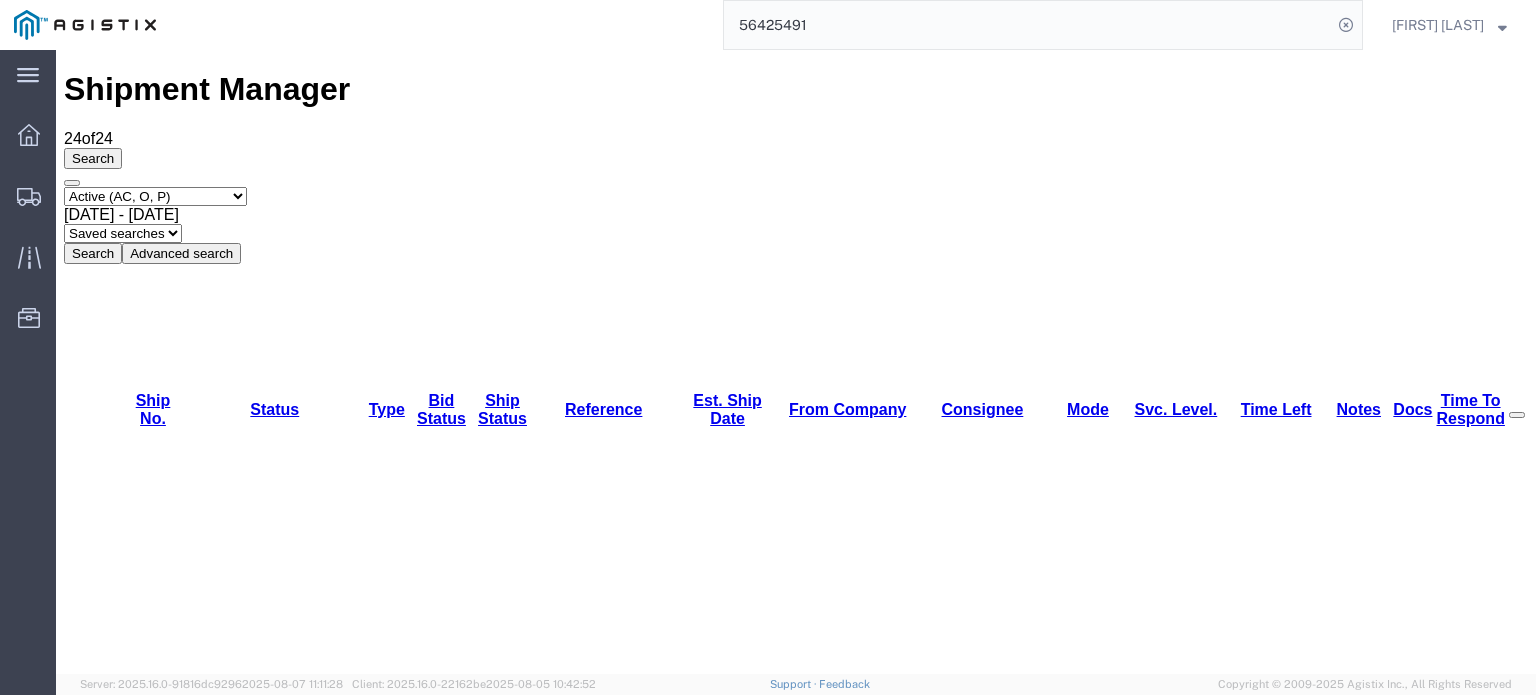 click on "56416720" at bounding box center [143, 1572] 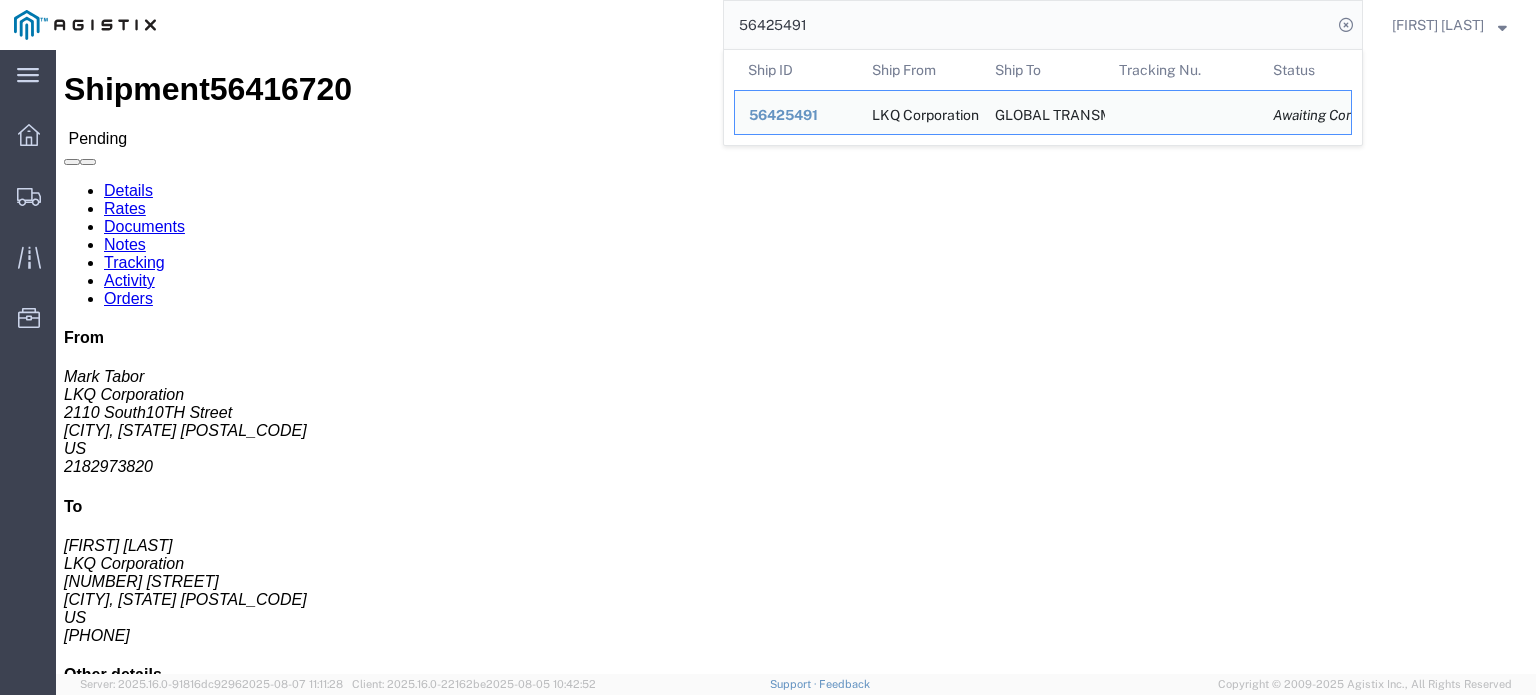 click on "56425491" 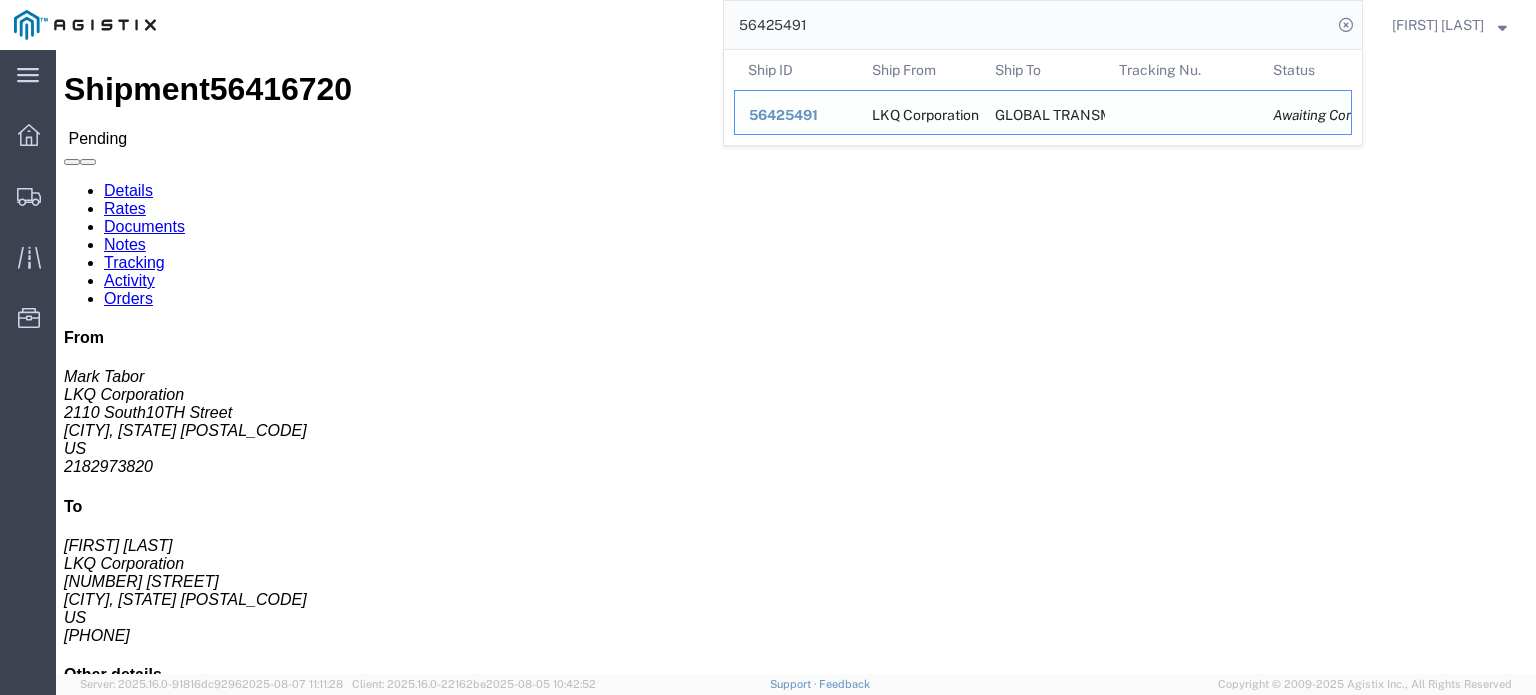 click on "56425491" at bounding box center (783, 115) 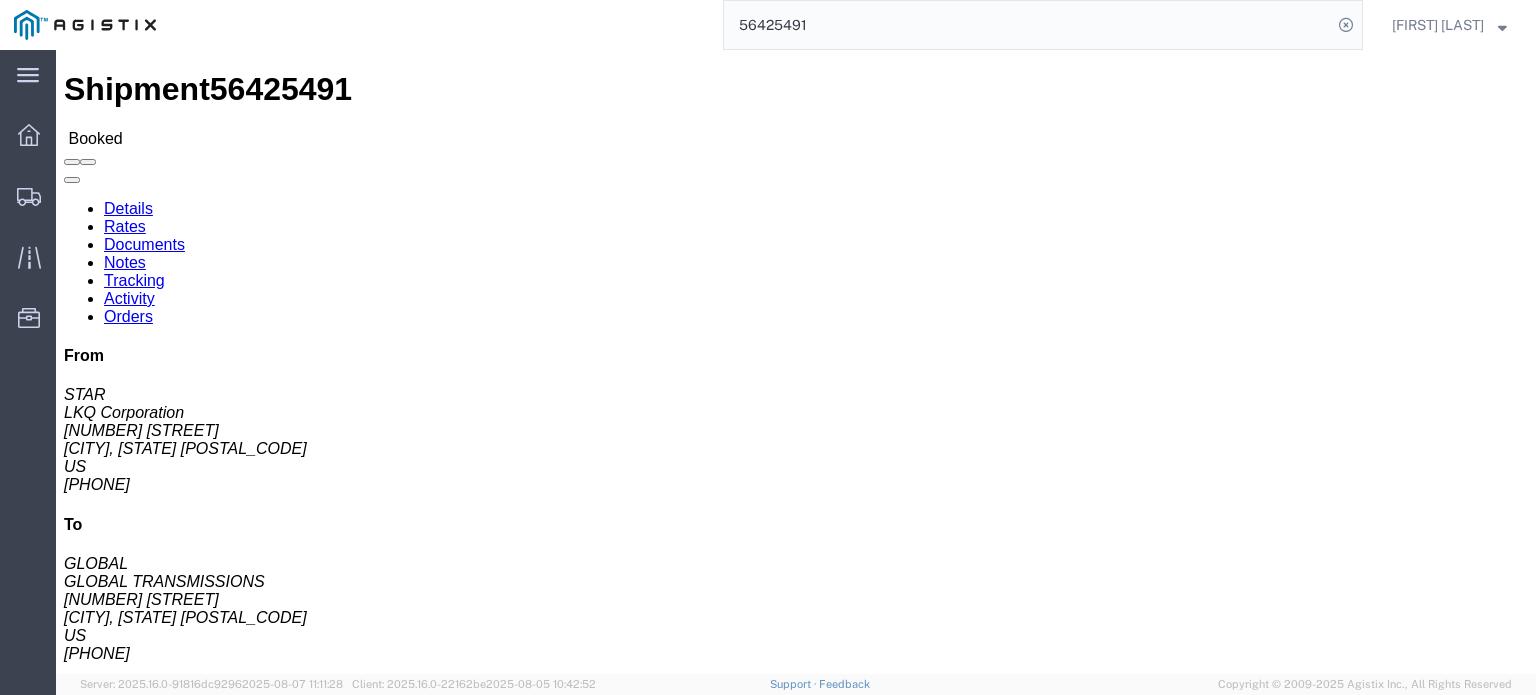 click on "Rates" 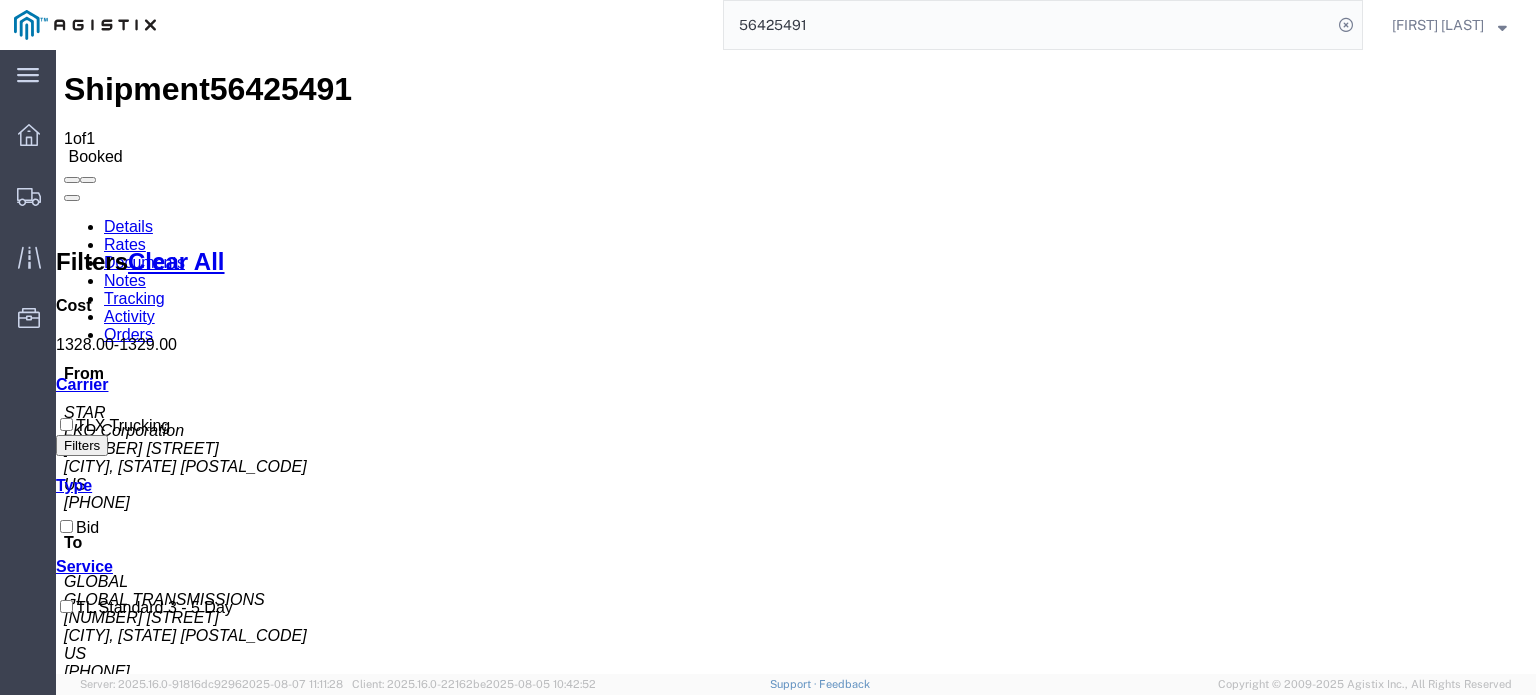 copy on "1,328" 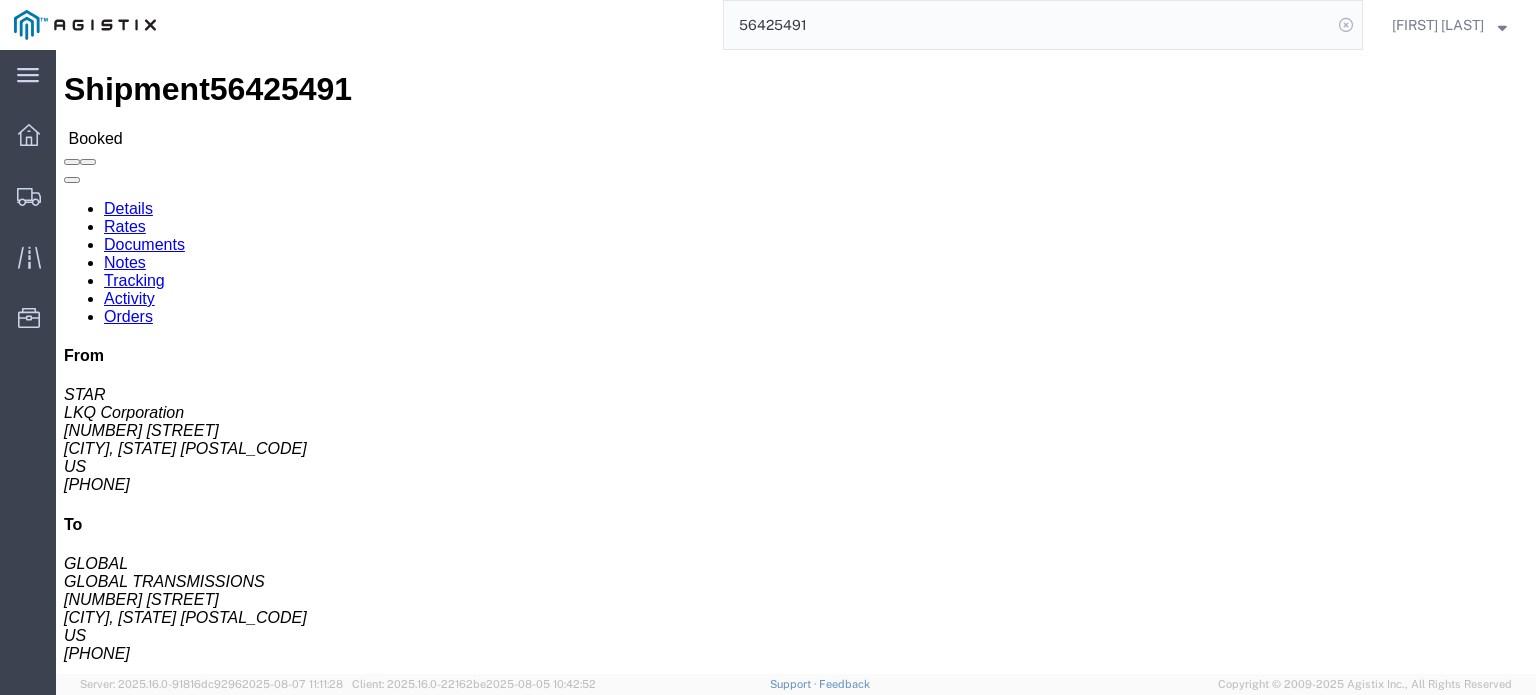 click 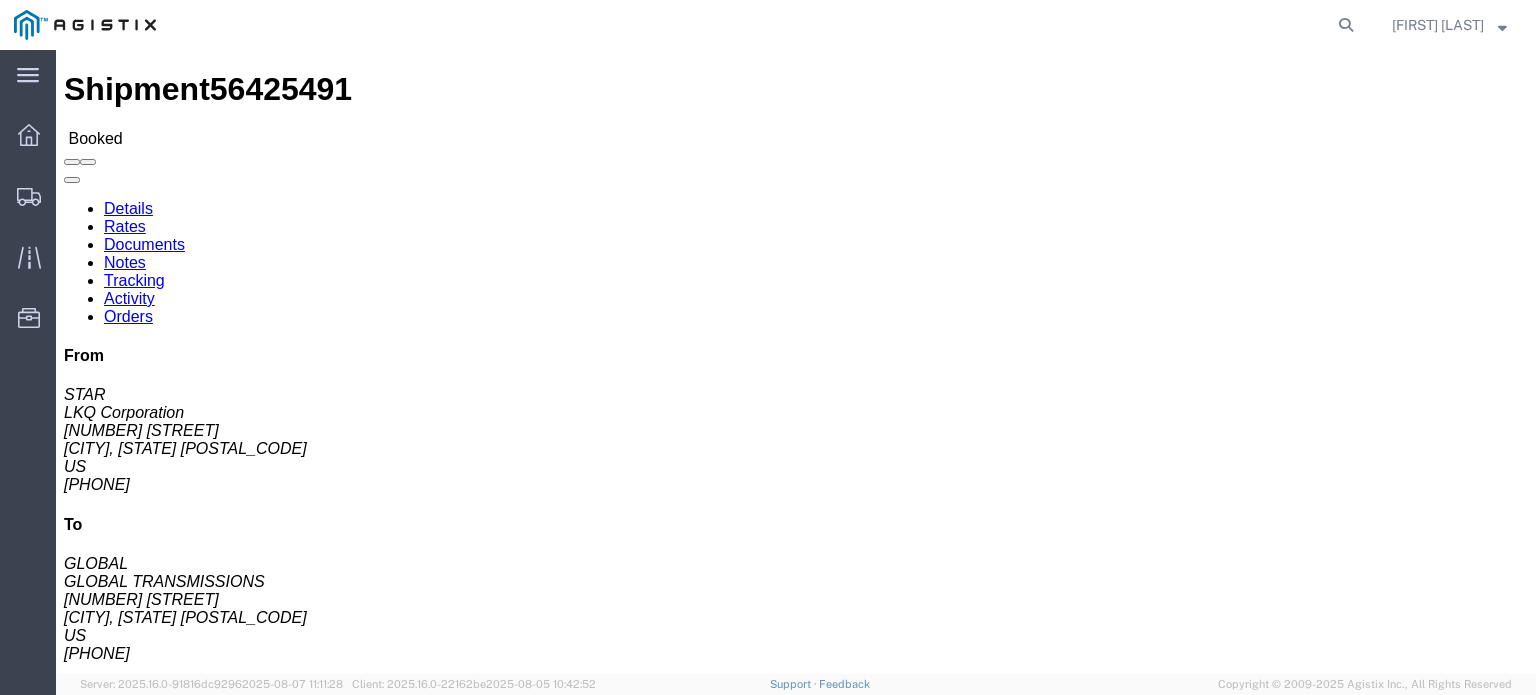 click 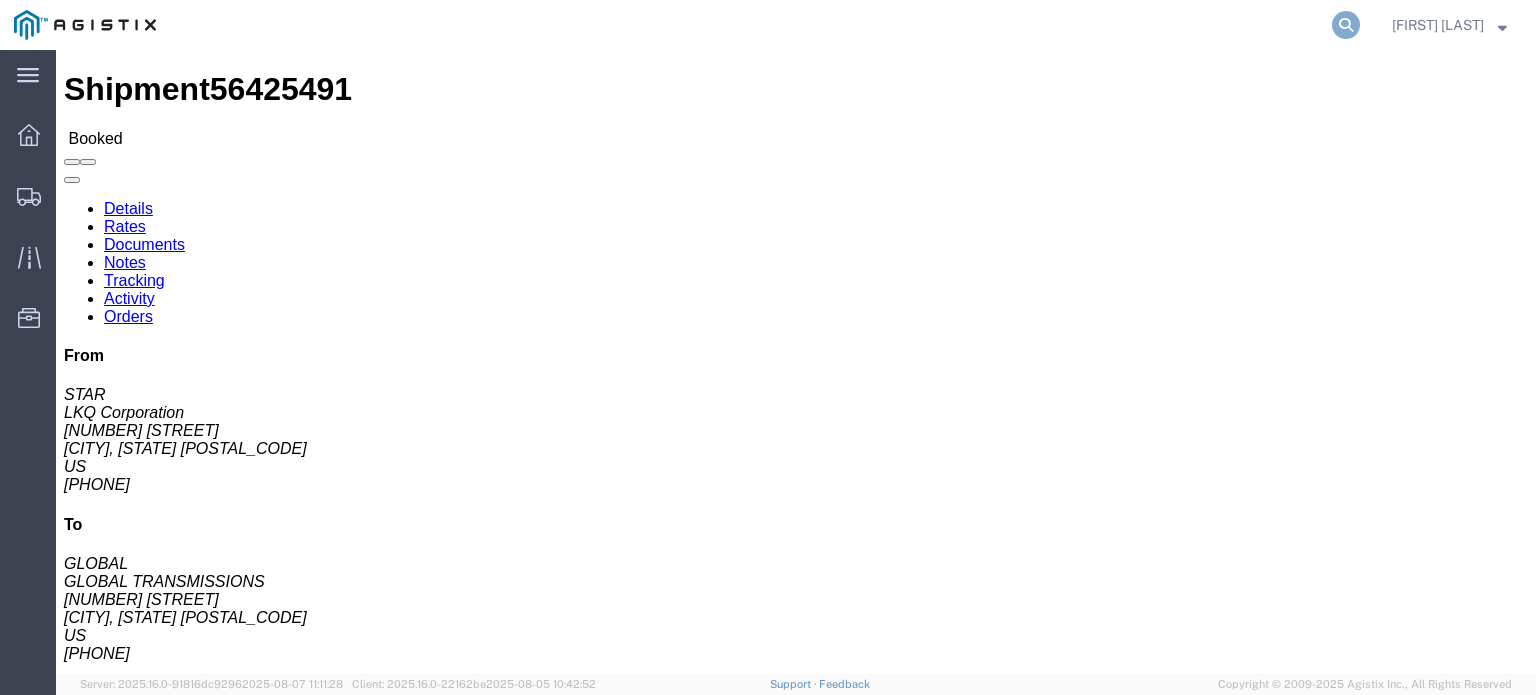 click 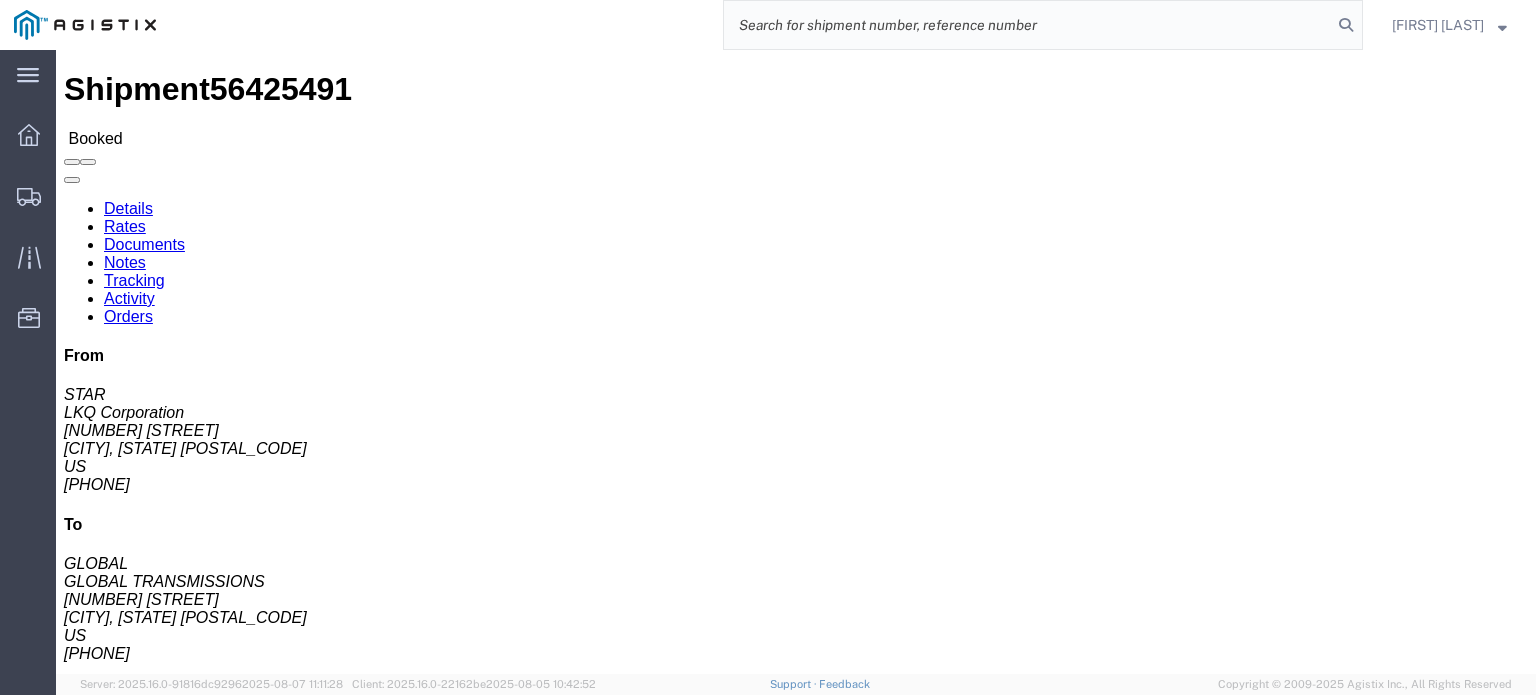 click 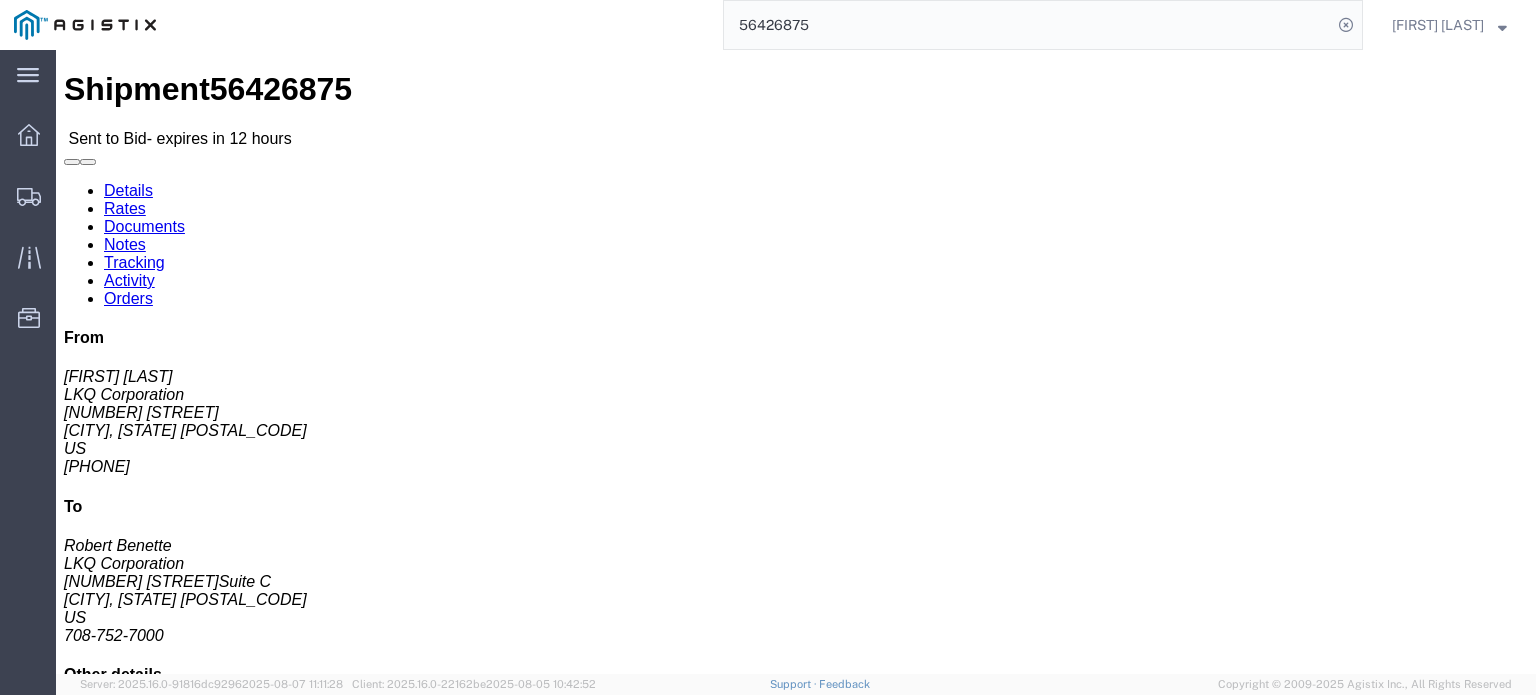 click 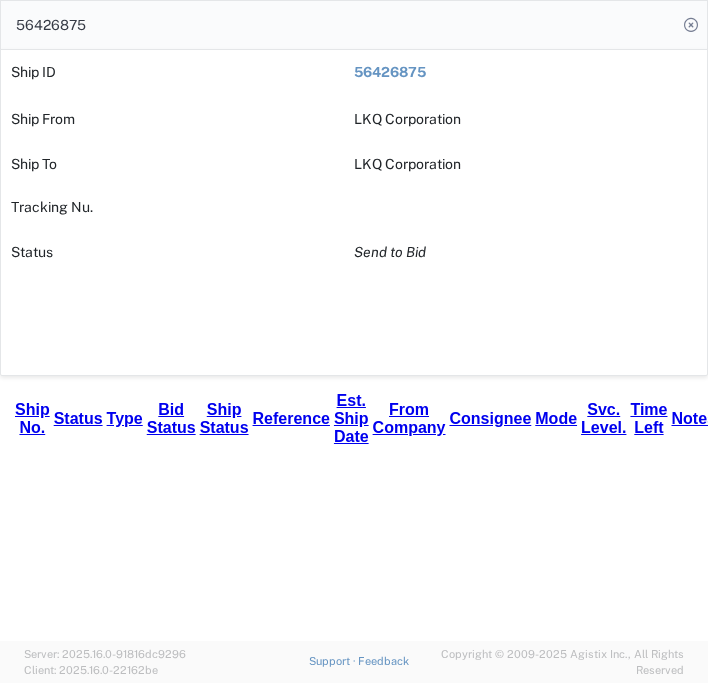 drag, startPoint x: 341, startPoint y: 30, endPoint x: -424, endPoint y: 29, distance: 765.0007 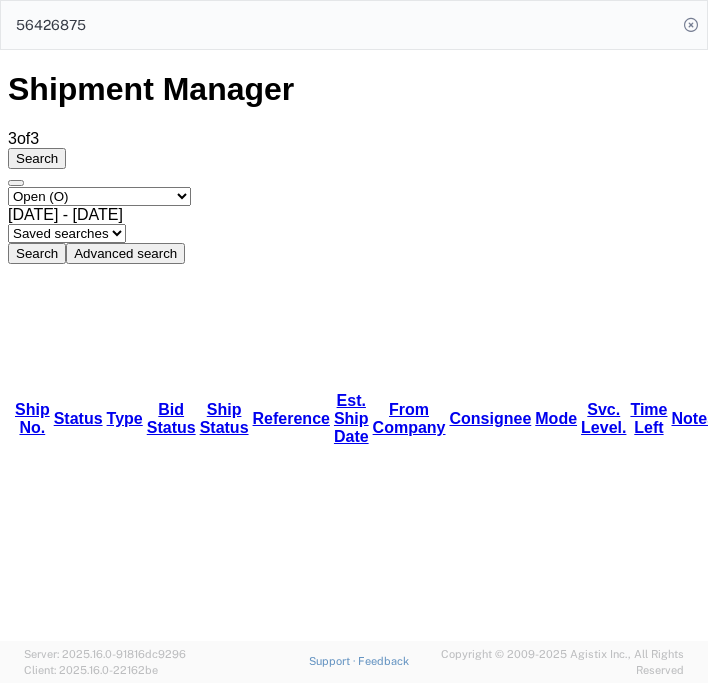 paste on "5491" 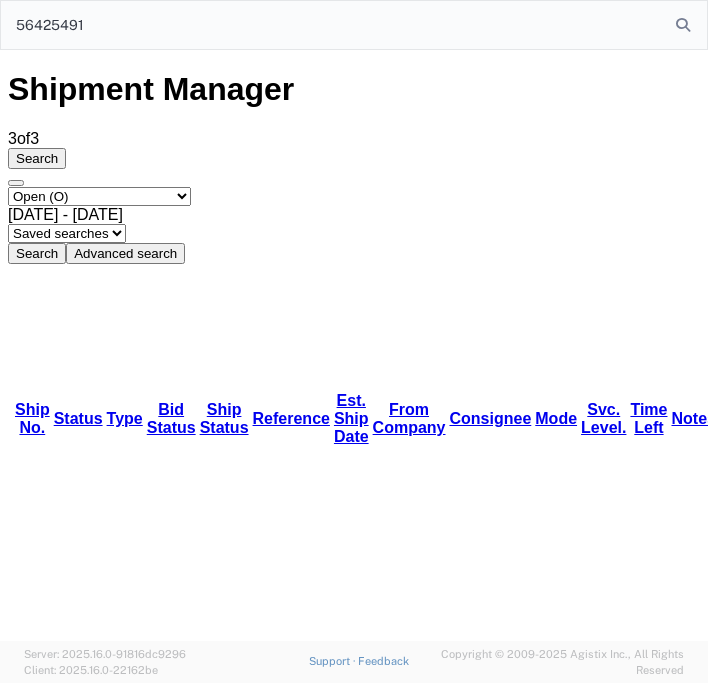 type on "56425491" 